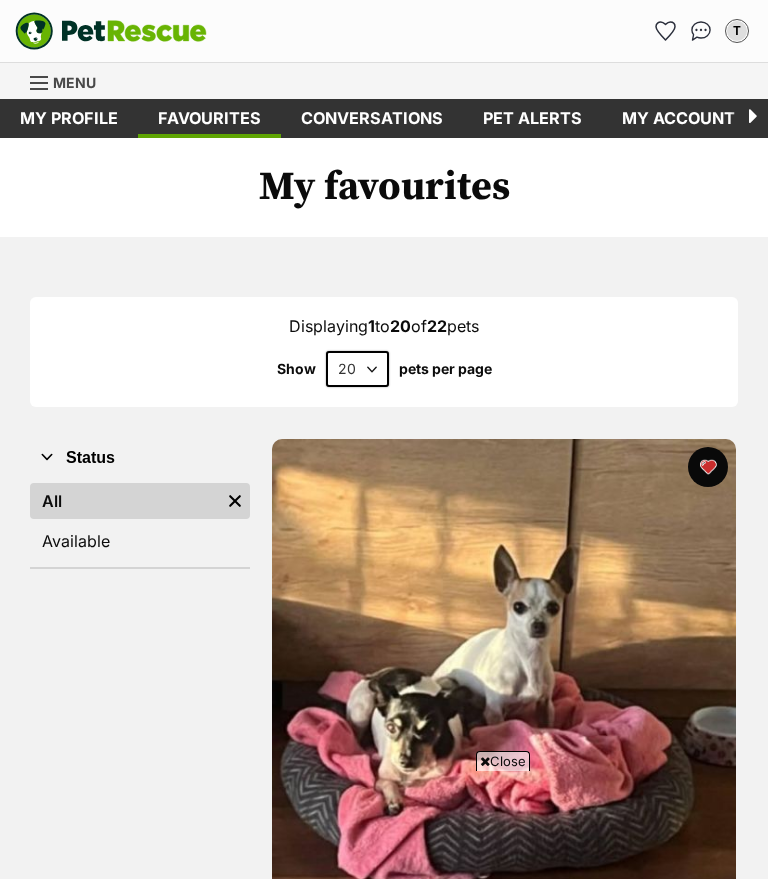 scroll, scrollTop: 816, scrollLeft: 0, axis: vertical 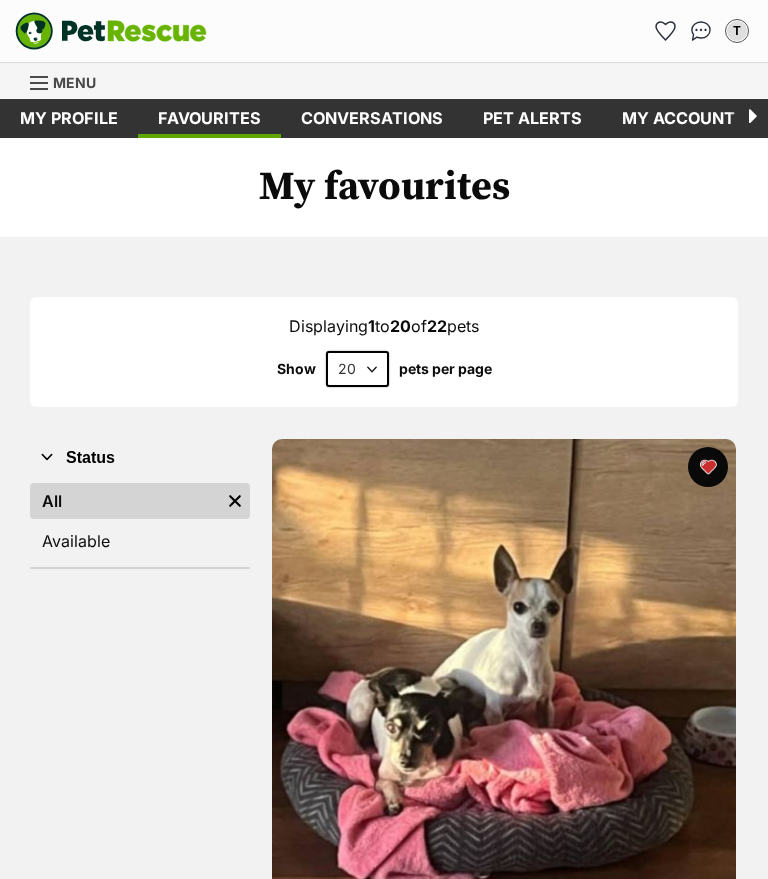 click on "Menu" at bounding box center [70, 81] 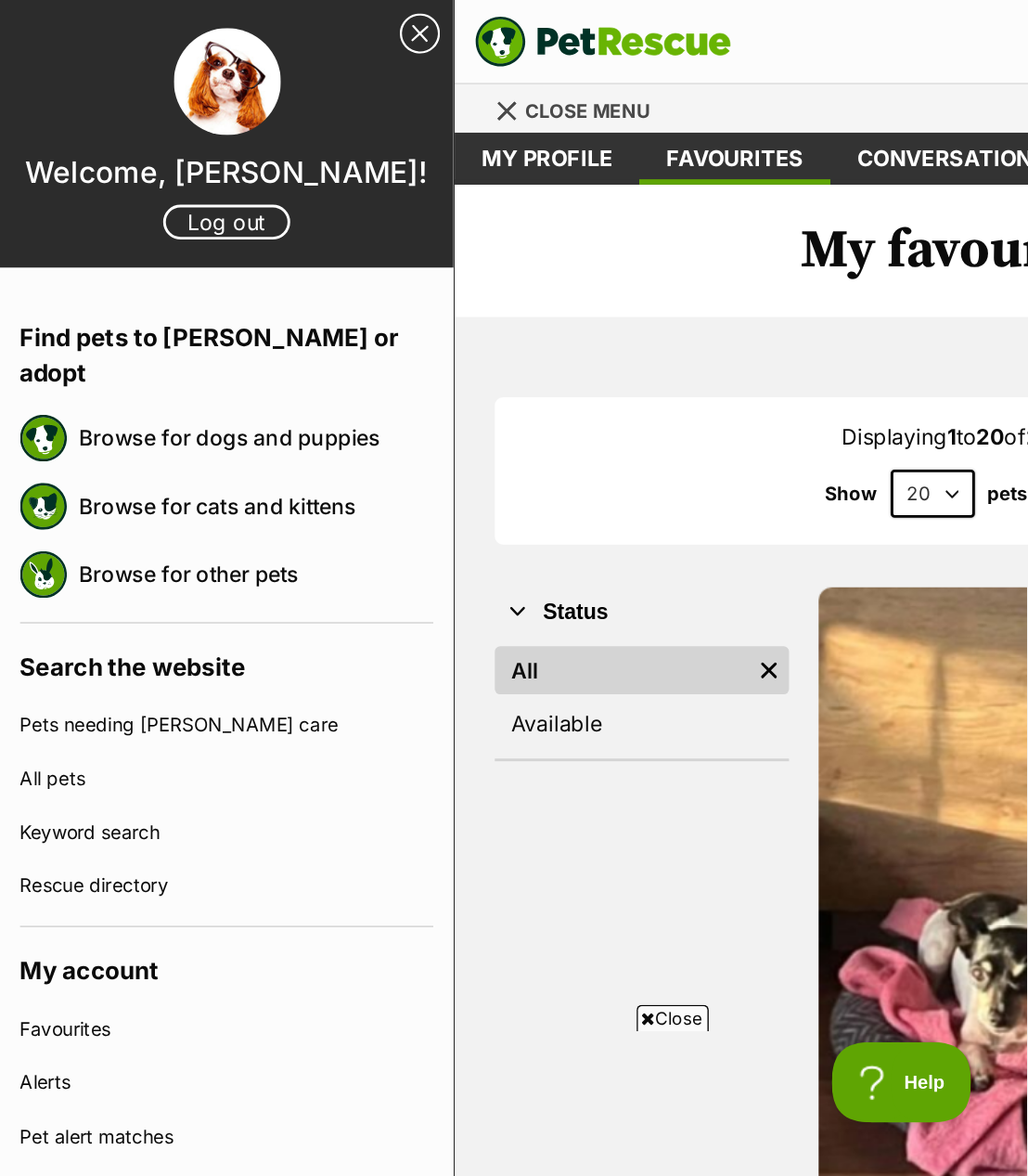 scroll, scrollTop: 59, scrollLeft: 0, axis: vertical 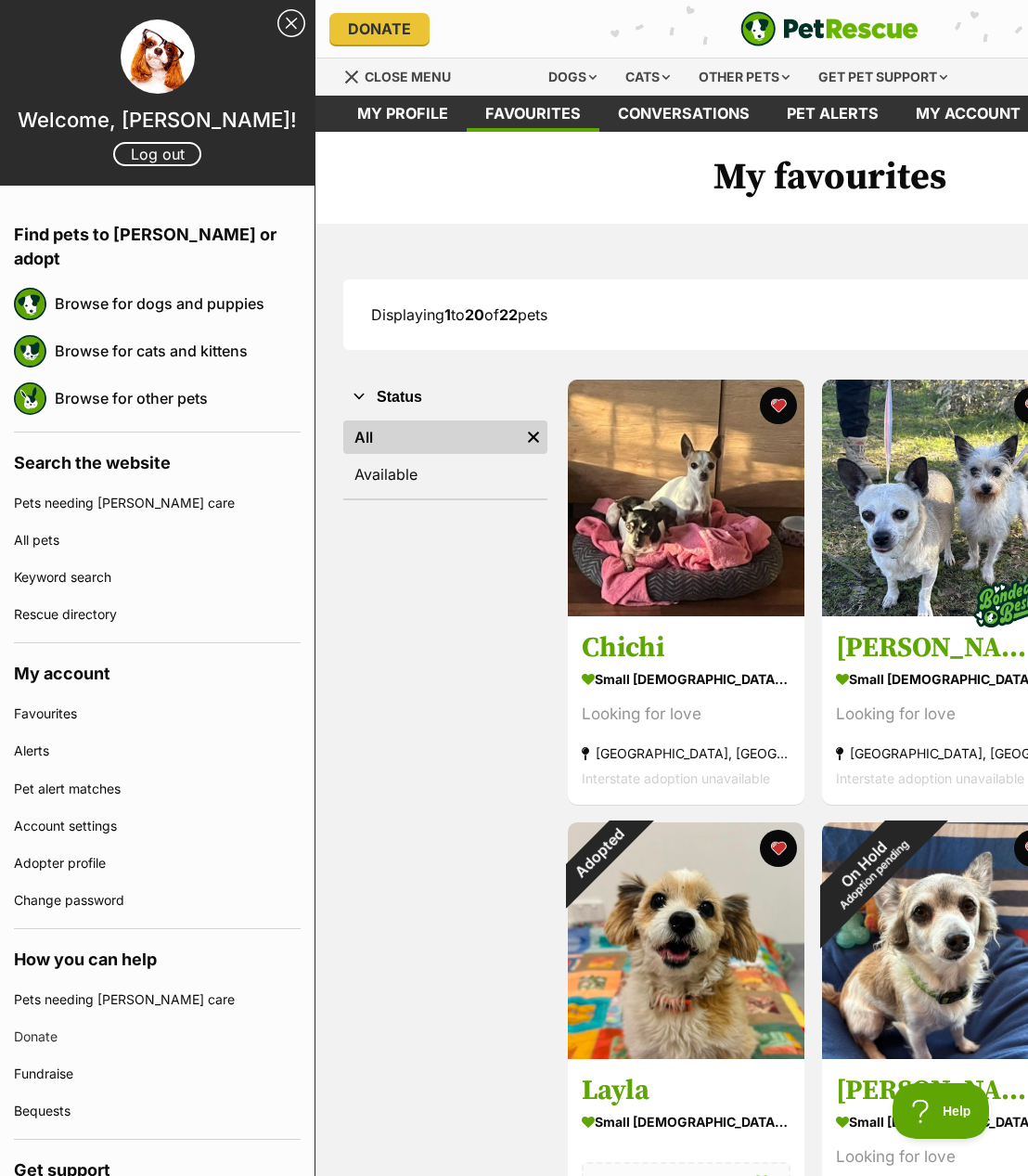 click on "Browse for dogs and puppies" at bounding box center (177, 304) 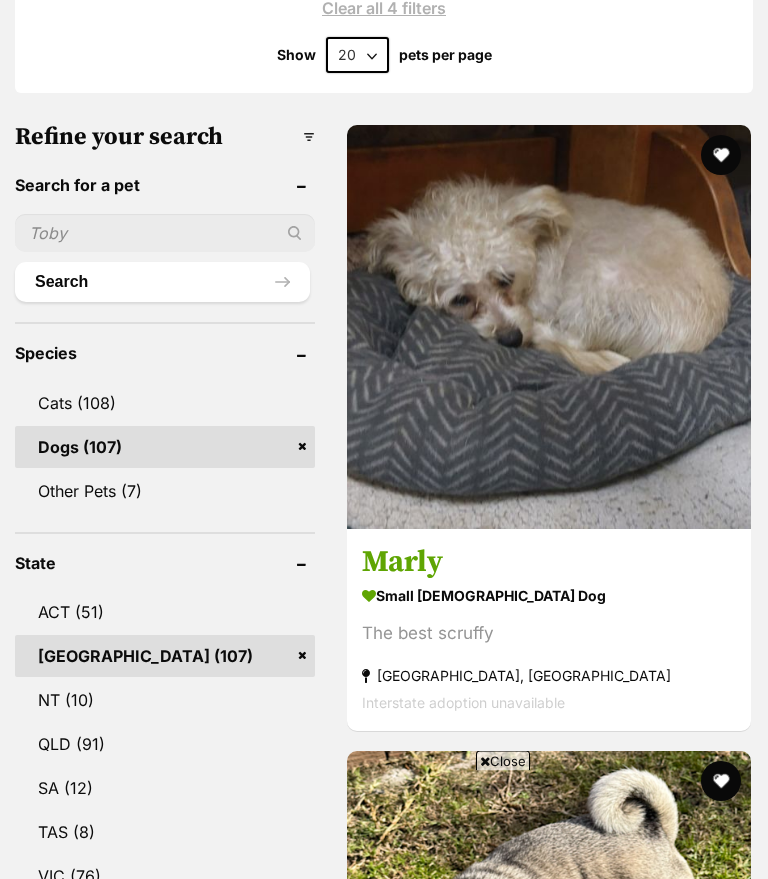 scroll, scrollTop: 721, scrollLeft: 0, axis: vertical 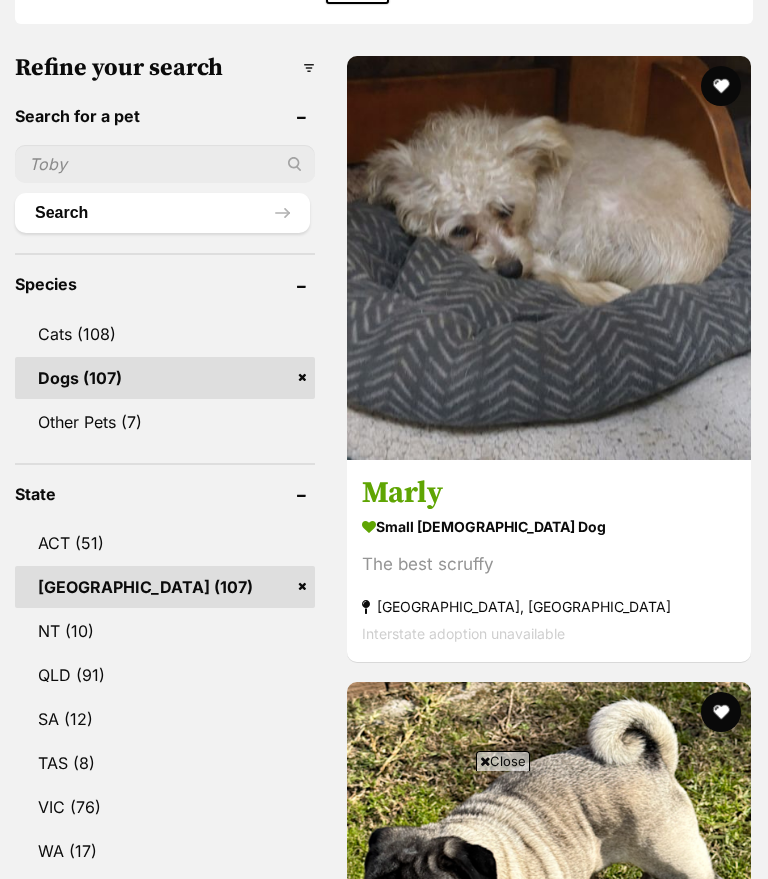 click on "The best scruffy" at bounding box center [549, 565] 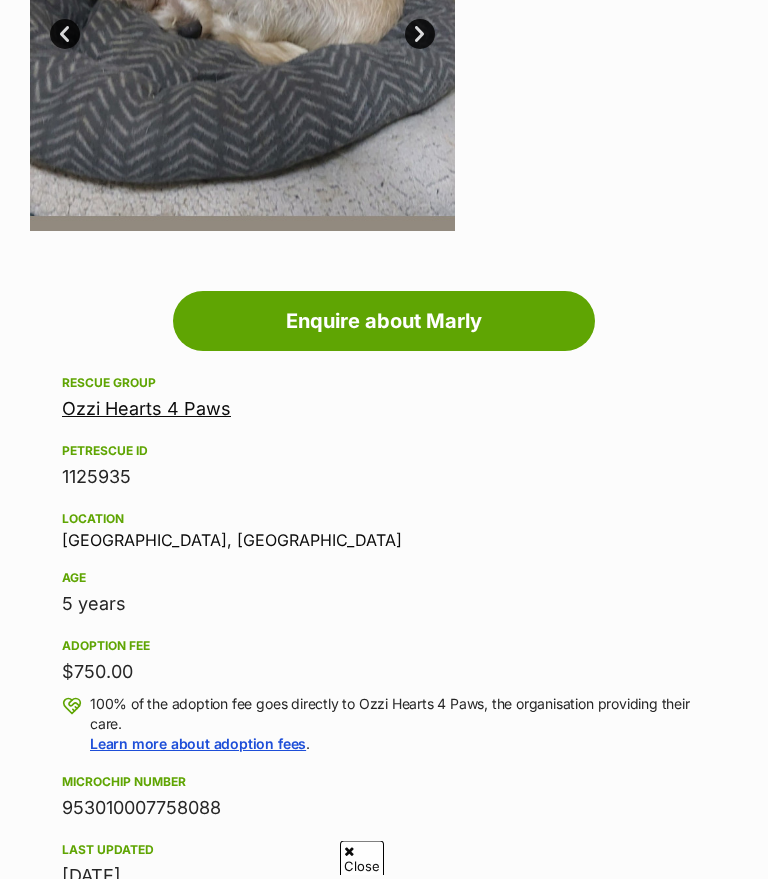 scroll, scrollTop: 647, scrollLeft: 0, axis: vertical 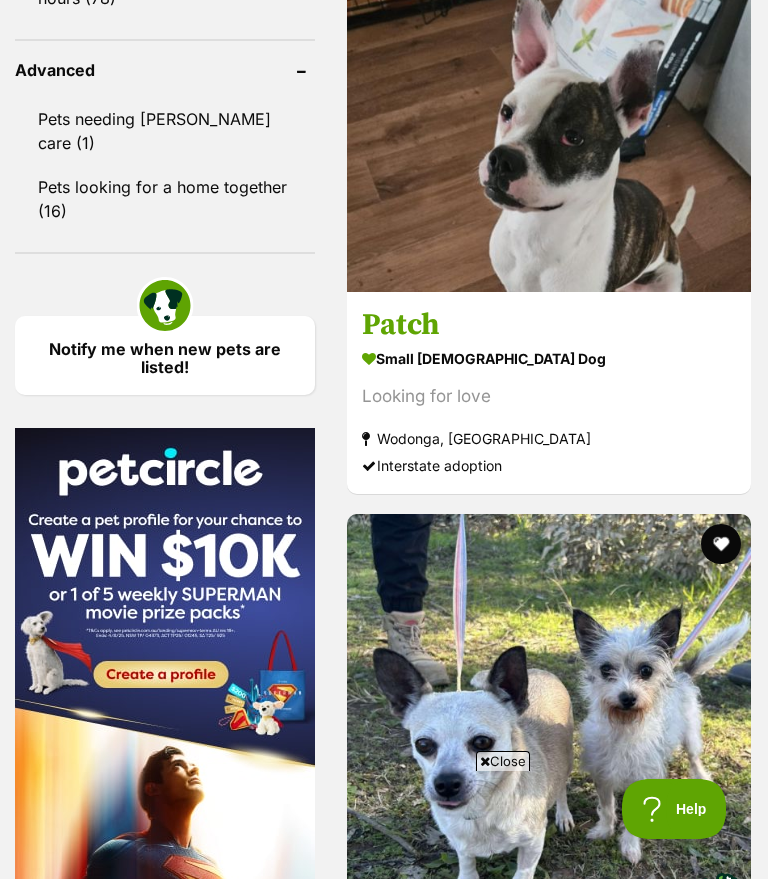click on "small female Dog" at bounding box center [549, 359] 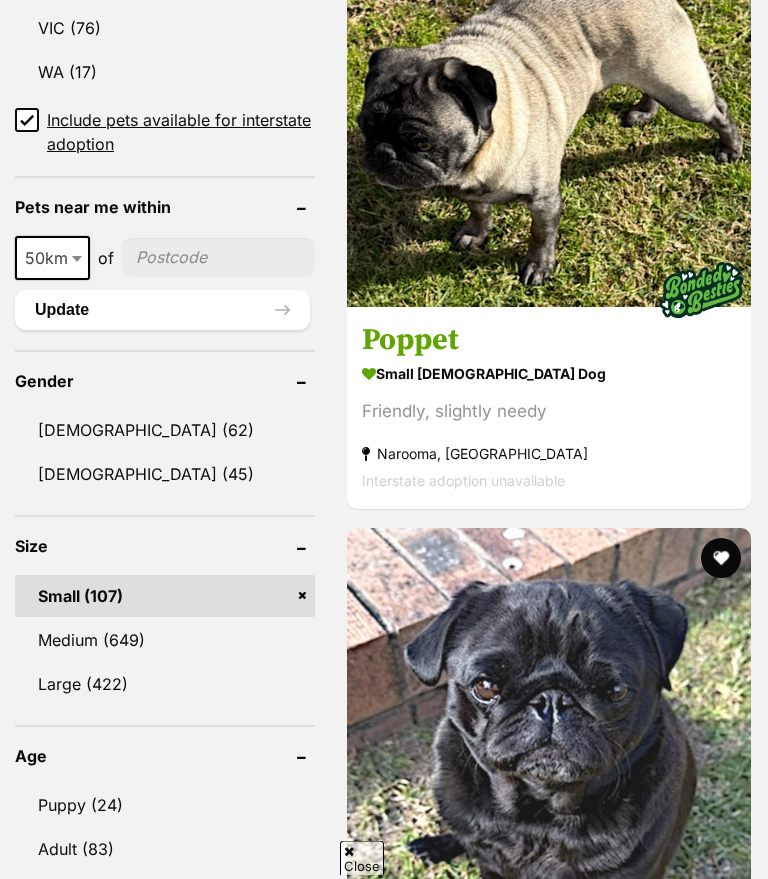 scroll, scrollTop: 1712, scrollLeft: 0, axis: vertical 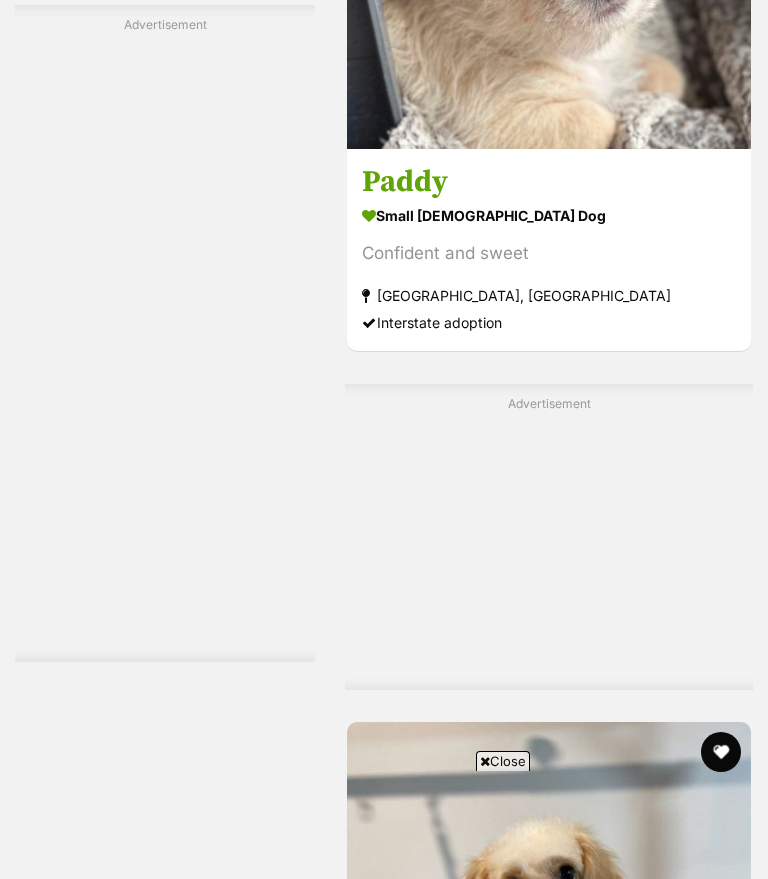 click on "Confident and sweet" at bounding box center [549, 254] 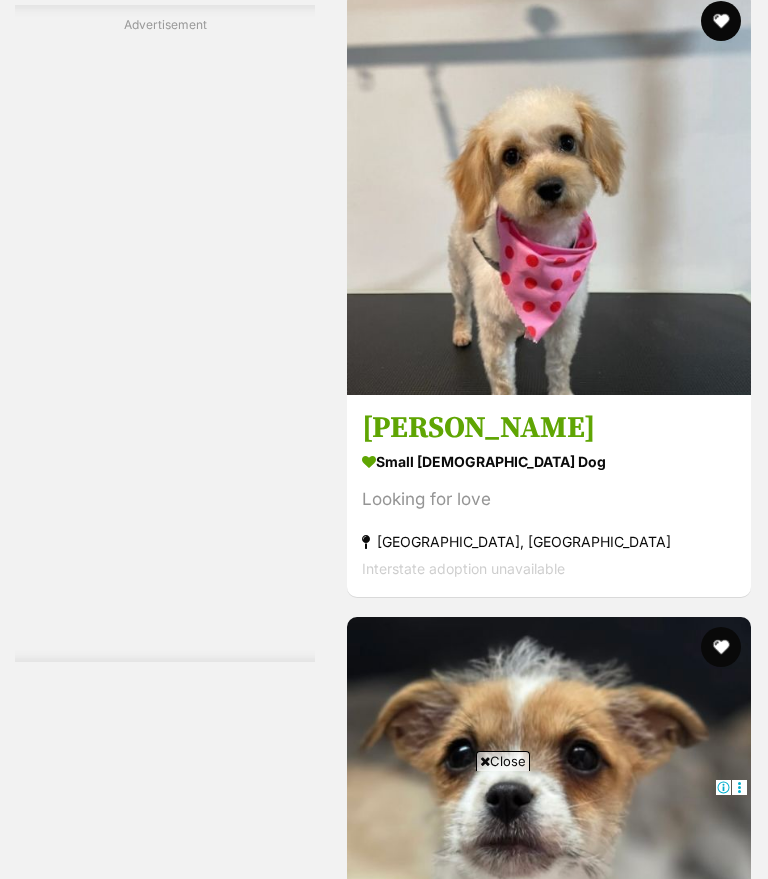 scroll, scrollTop: 4980, scrollLeft: 0, axis: vertical 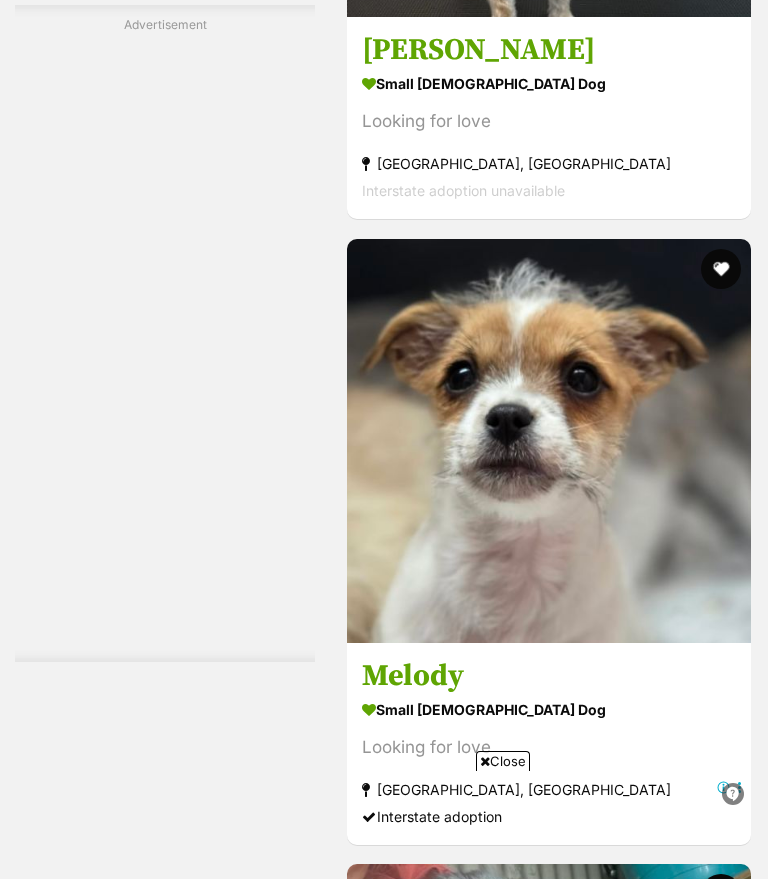 click on "[PERSON_NAME]" at bounding box center (549, 51) 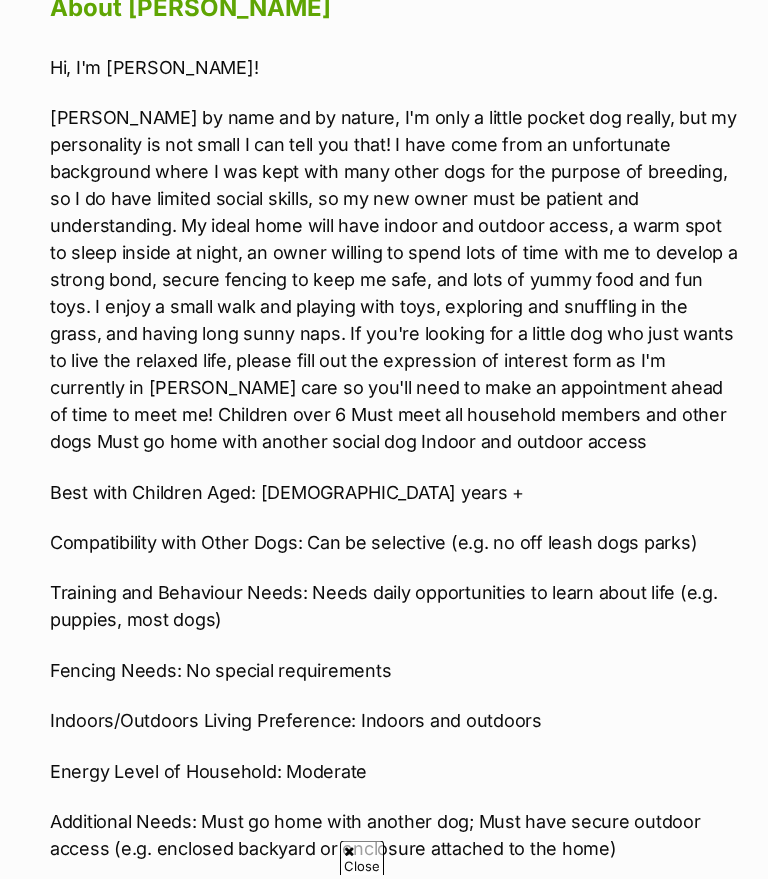 scroll, scrollTop: 1917, scrollLeft: 0, axis: vertical 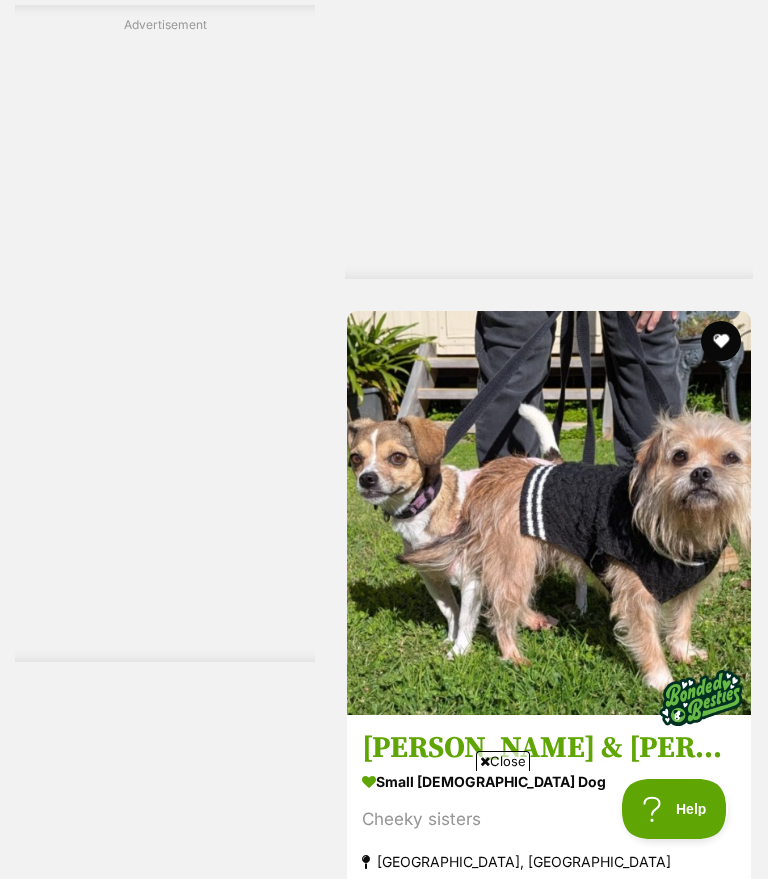 click on "Next" at bounding box center [549, 962] 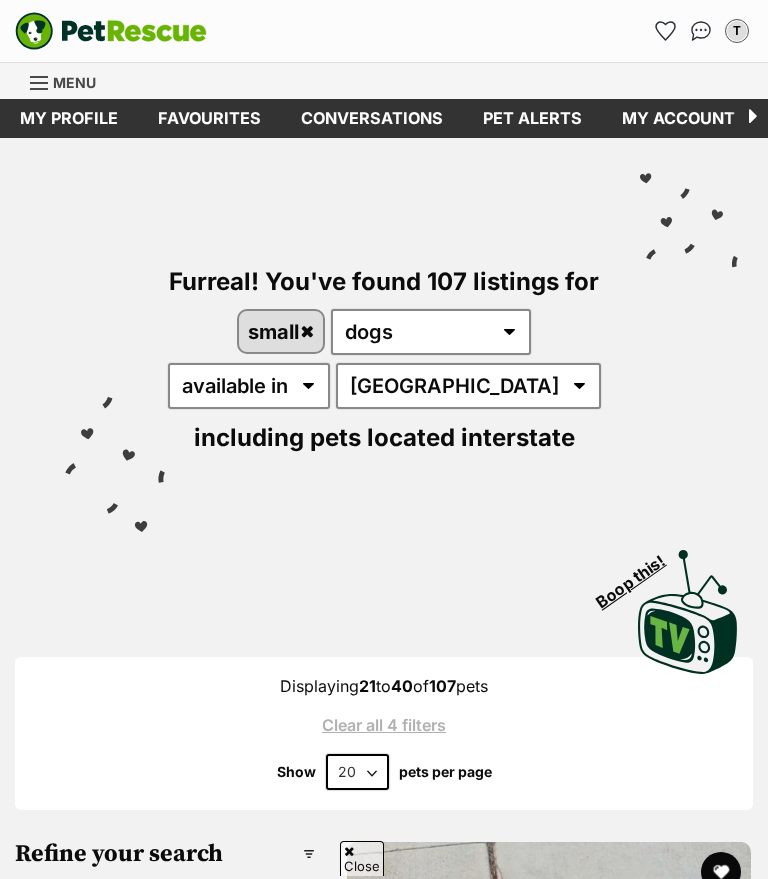 scroll, scrollTop: 630, scrollLeft: 0, axis: vertical 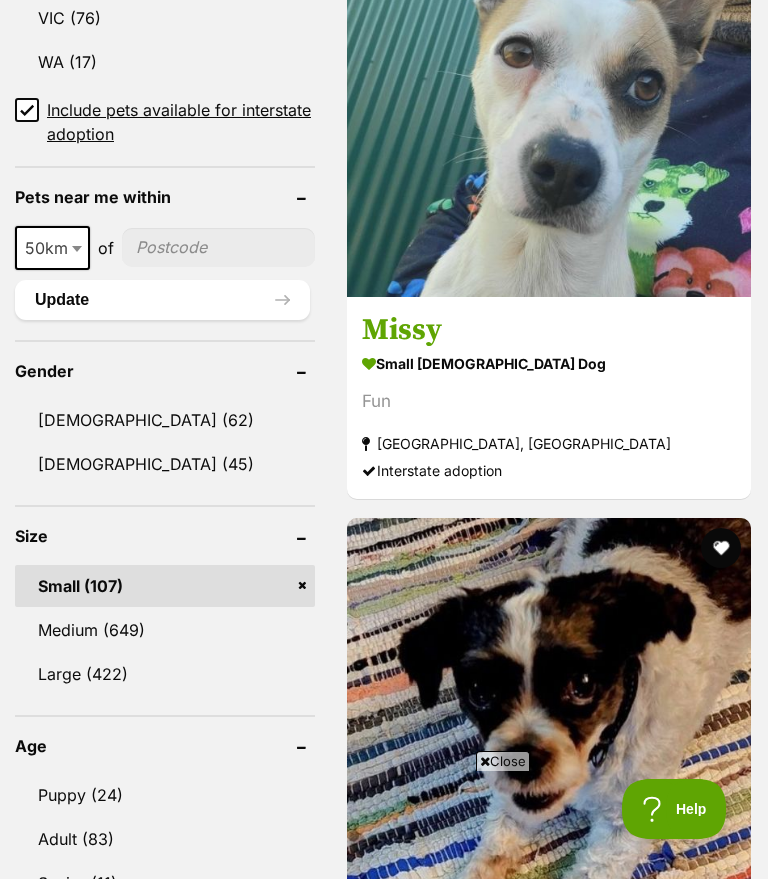 click on "Missy" at bounding box center (549, 330) 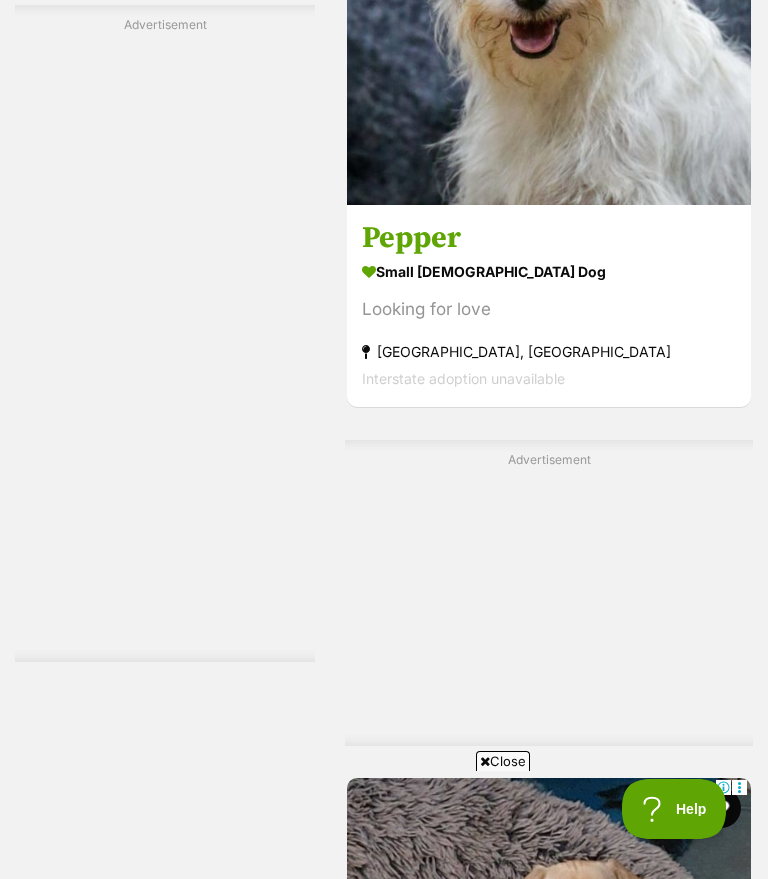 scroll, scrollTop: 4167, scrollLeft: 0, axis: vertical 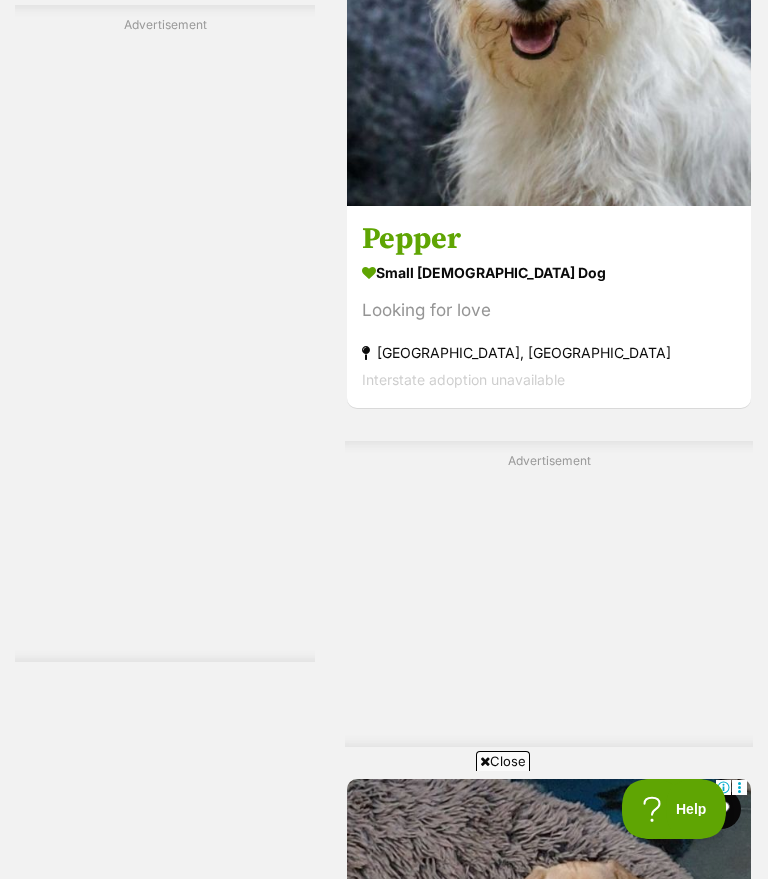 click on "small [DEMOGRAPHIC_DATA] Dog" at bounding box center [549, 273] 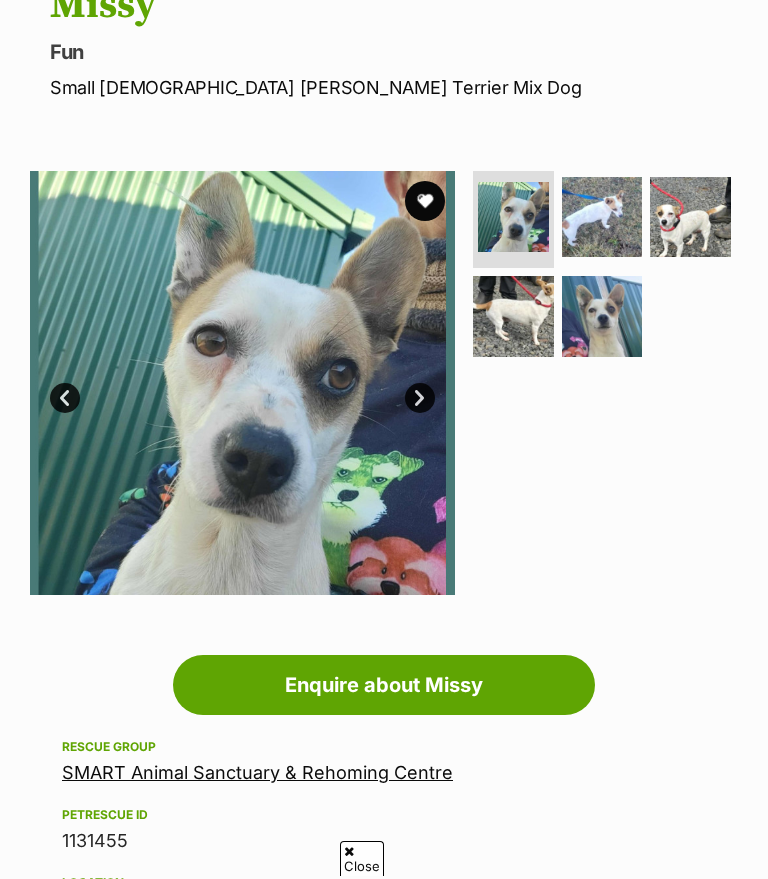 scroll, scrollTop: 304, scrollLeft: 0, axis: vertical 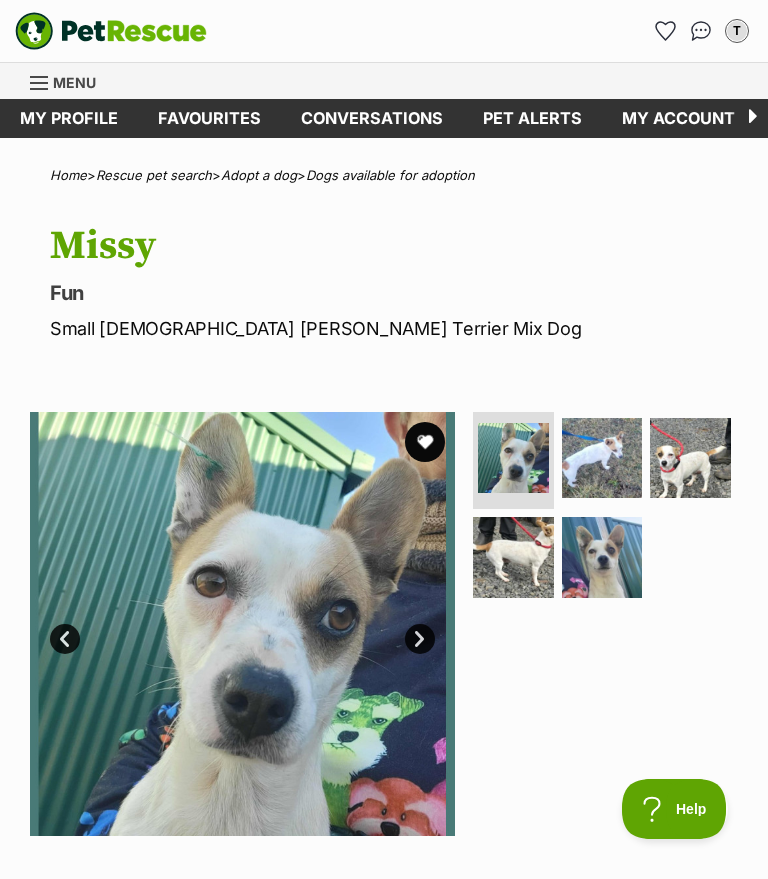 click at bounding box center (513, 458) 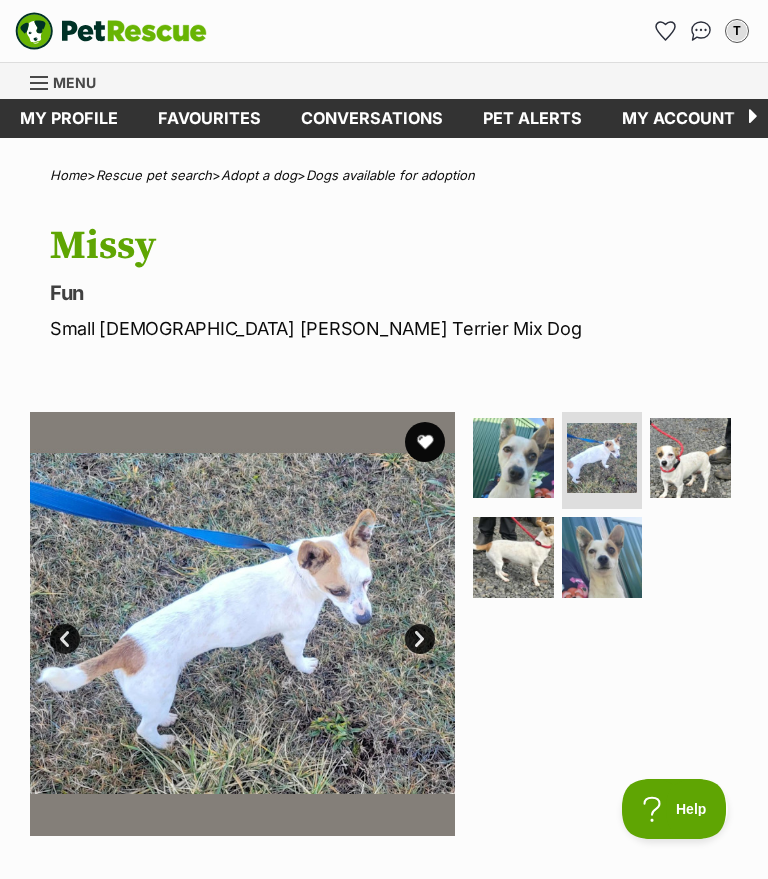 click at bounding box center [690, 458] 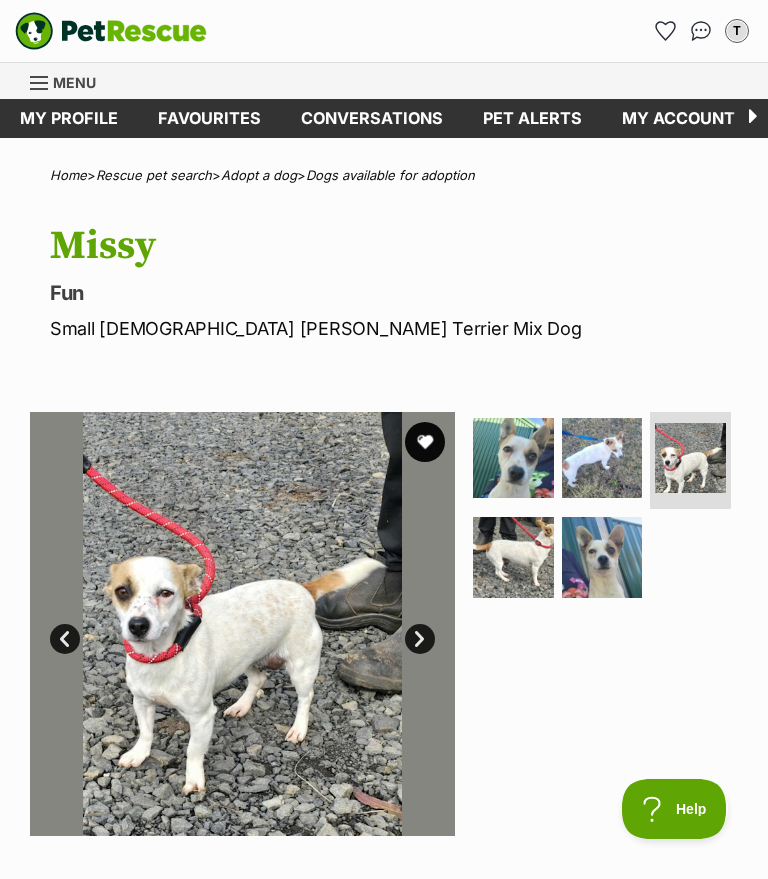 click at bounding box center (513, 557) 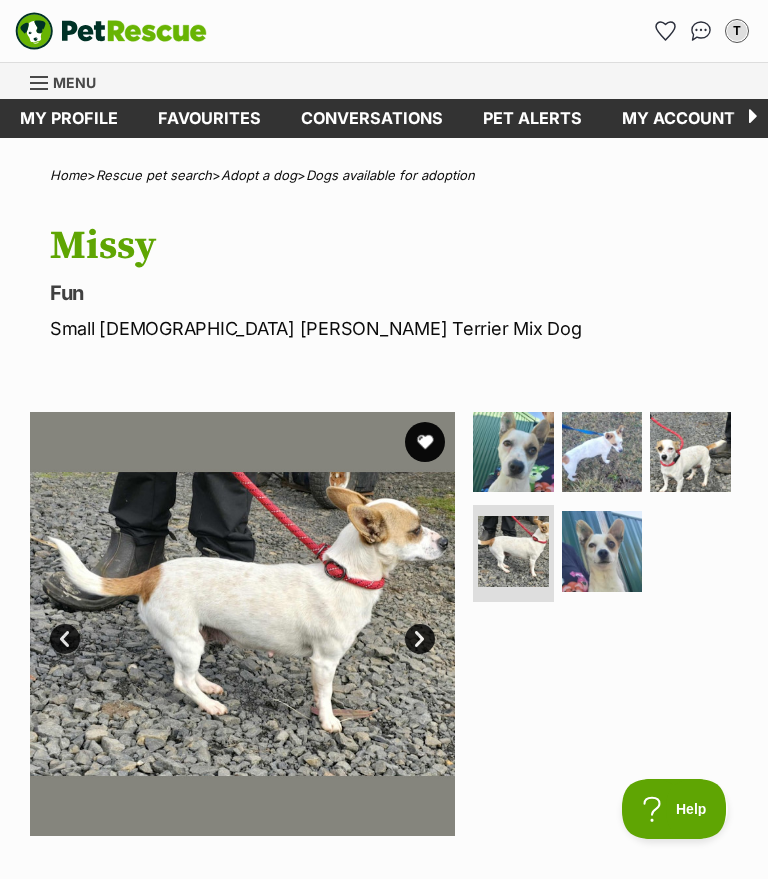 click at bounding box center (602, 551) 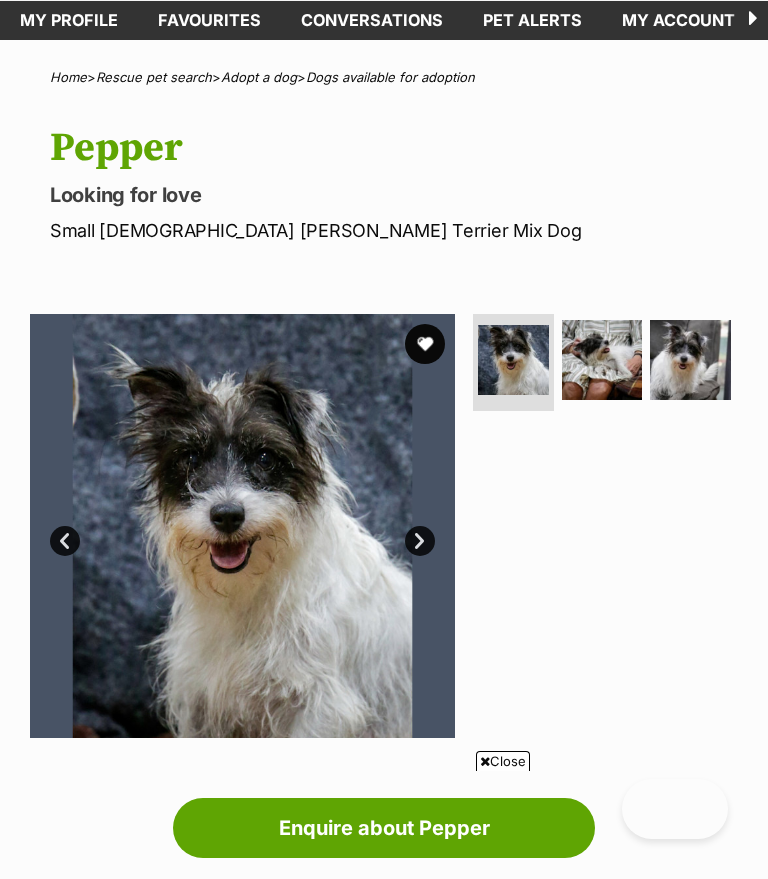 scroll, scrollTop: 169, scrollLeft: 0, axis: vertical 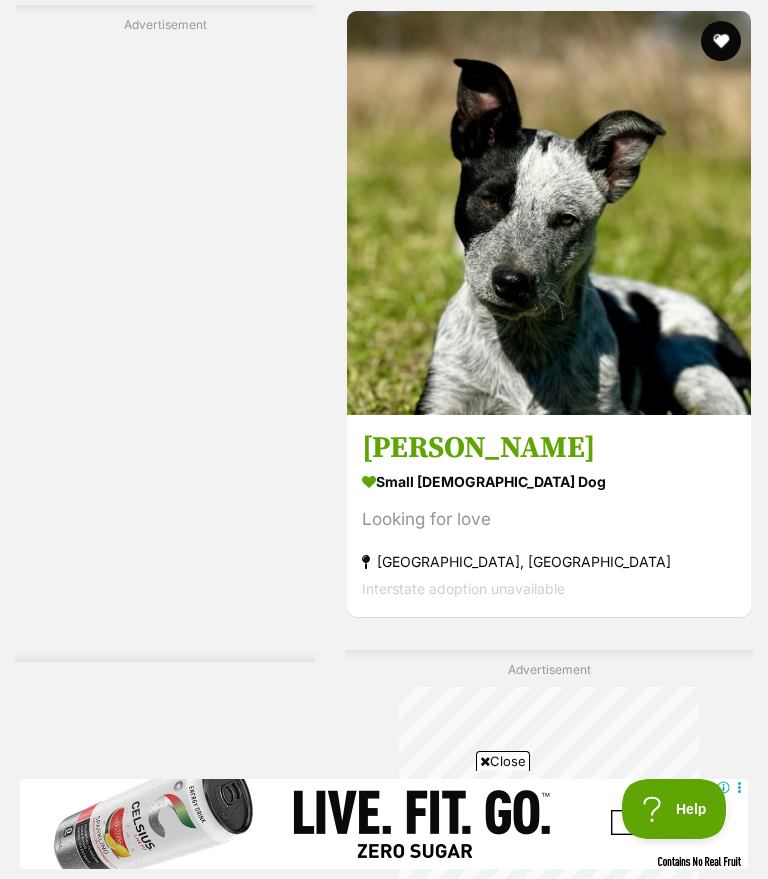 click on "Boo" at bounding box center [549, -177] 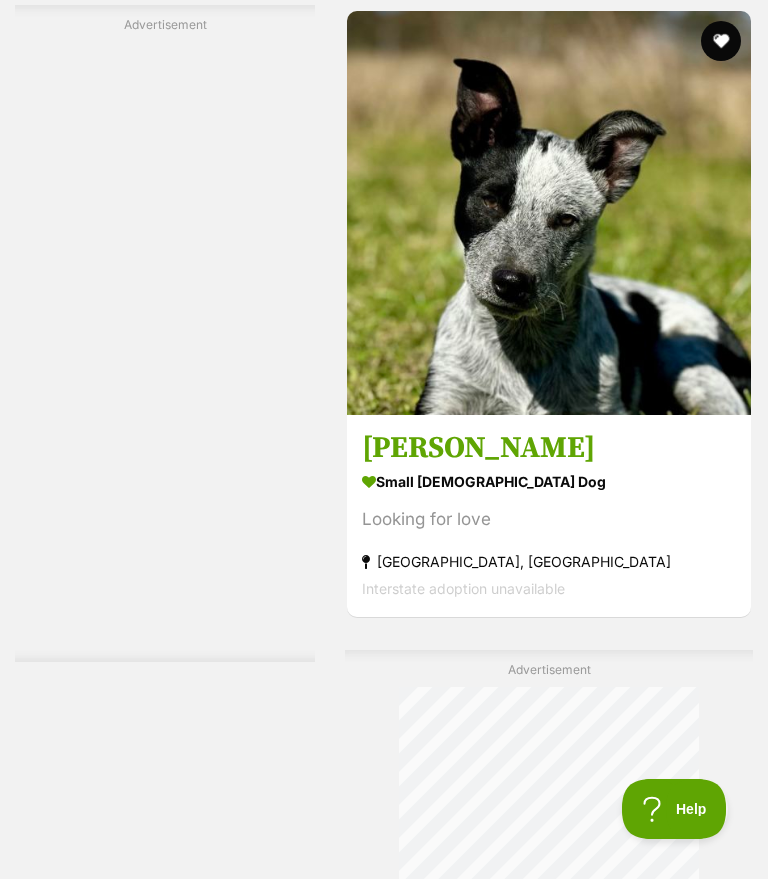 scroll, scrollTop: 0, scrollLeft: 0, axis: both 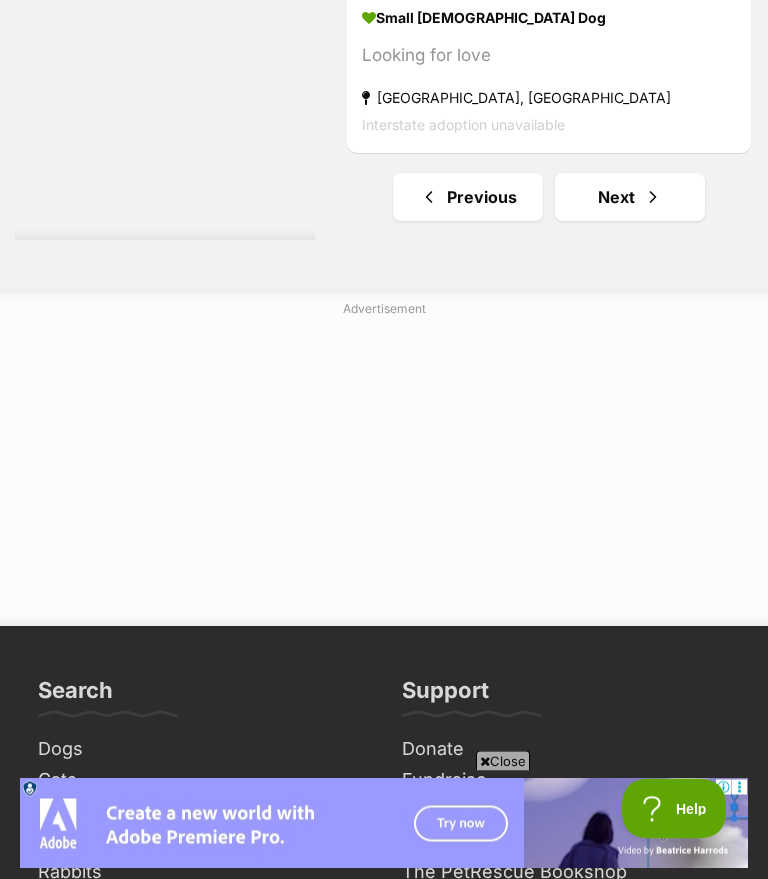 click on "Next" at bounding box center [630, 198] 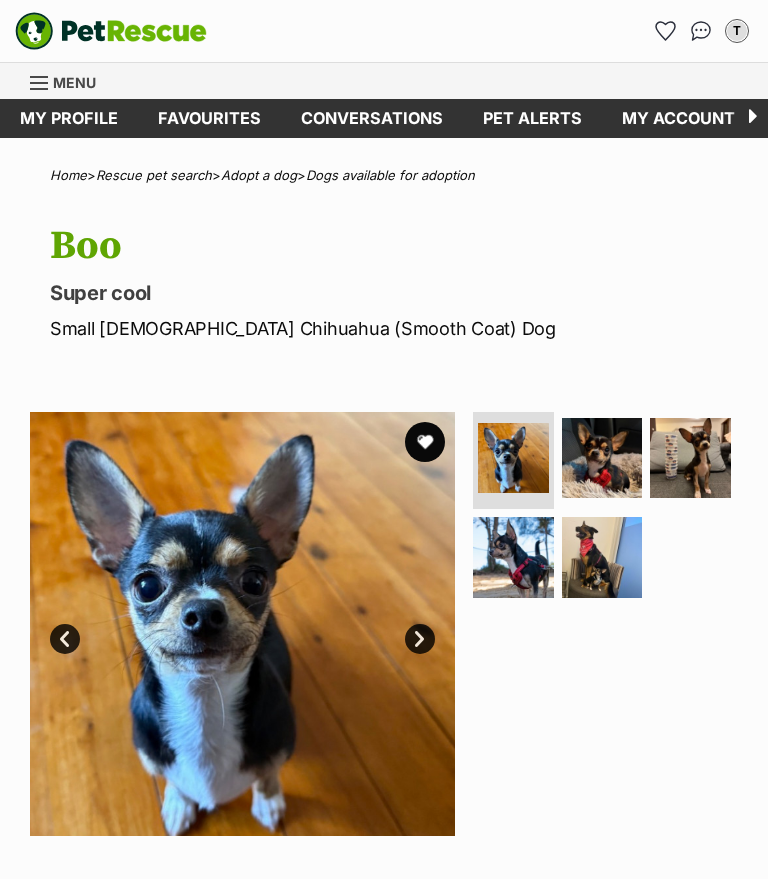 scroll, scrollTop: 0, scrollLeft: 0, axis: both 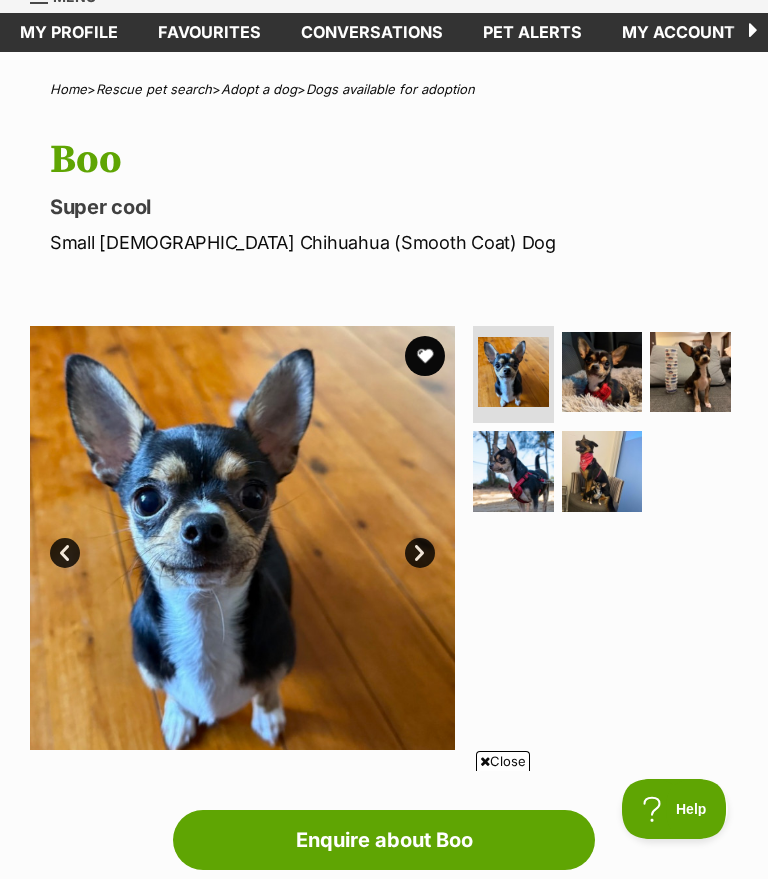 click at bounding box center (602, 372) 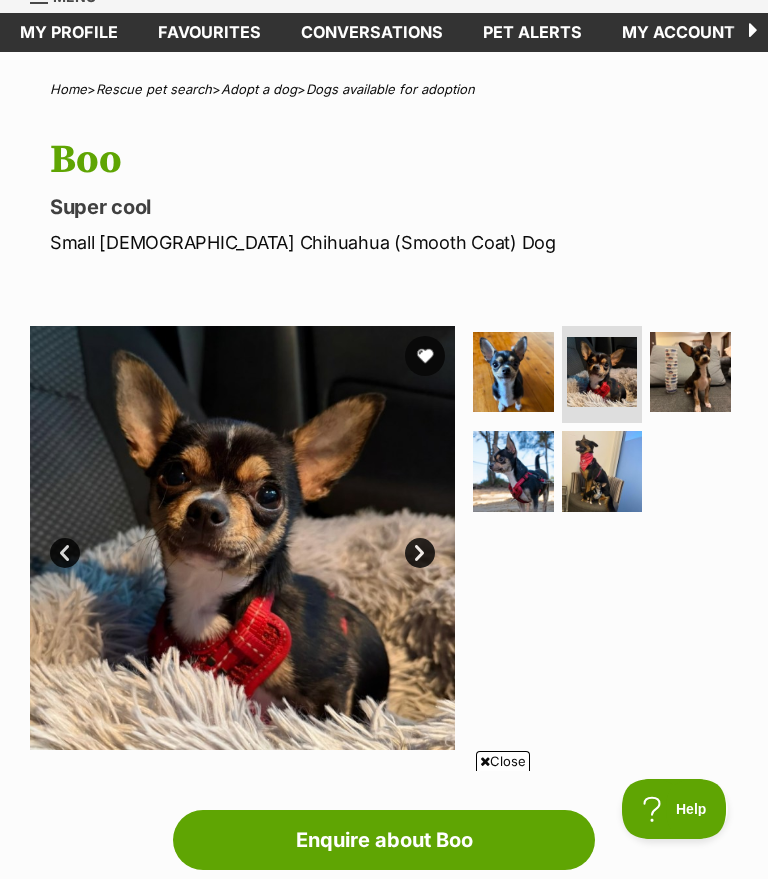 click at bounding box center (690, 372) 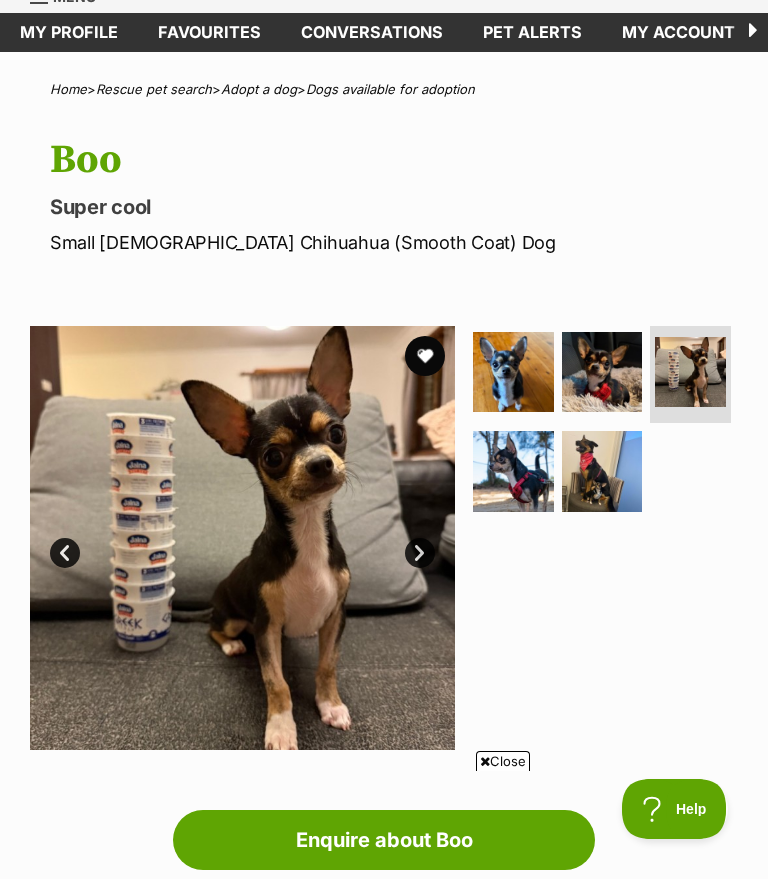 click at bounding box center [513, 471] 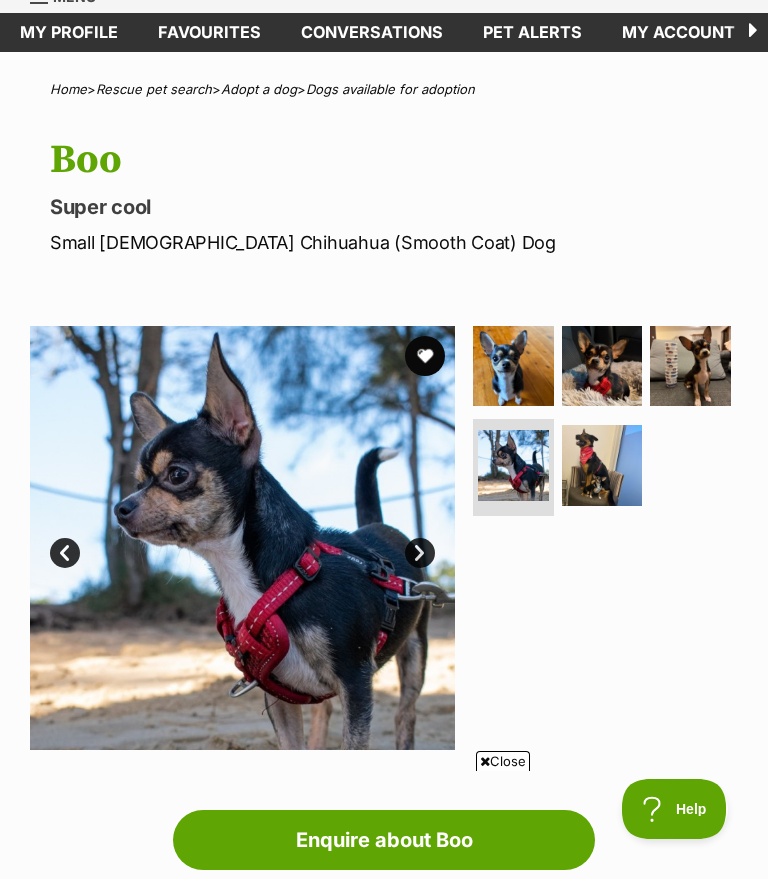 click at bounding box center (602, 465) 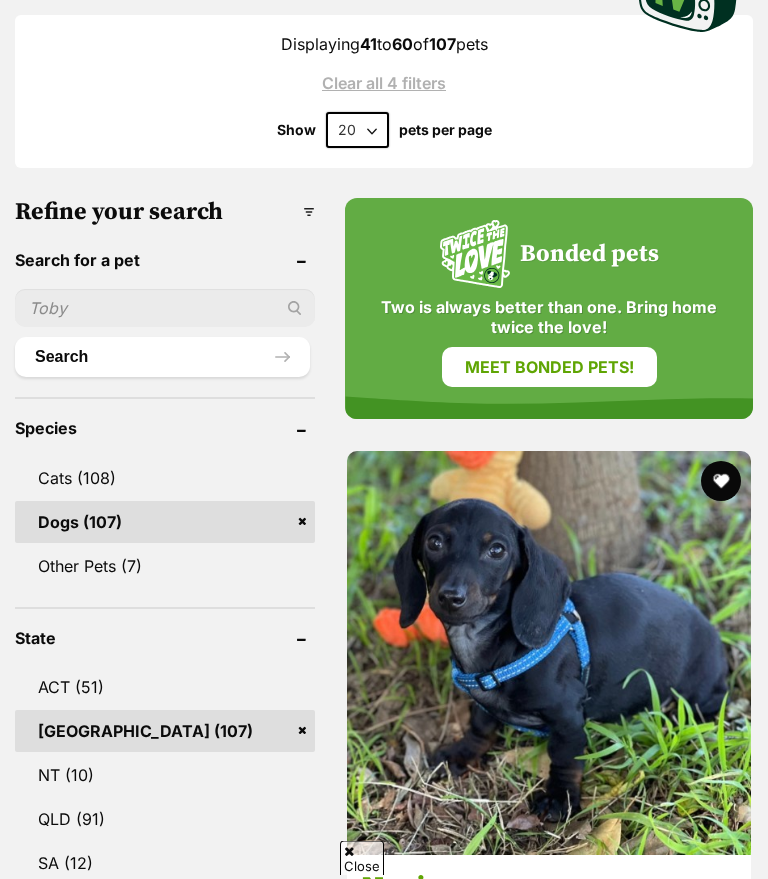 scroll, scrollTop: 1730, scrollLeft: 0, axis: vertical 